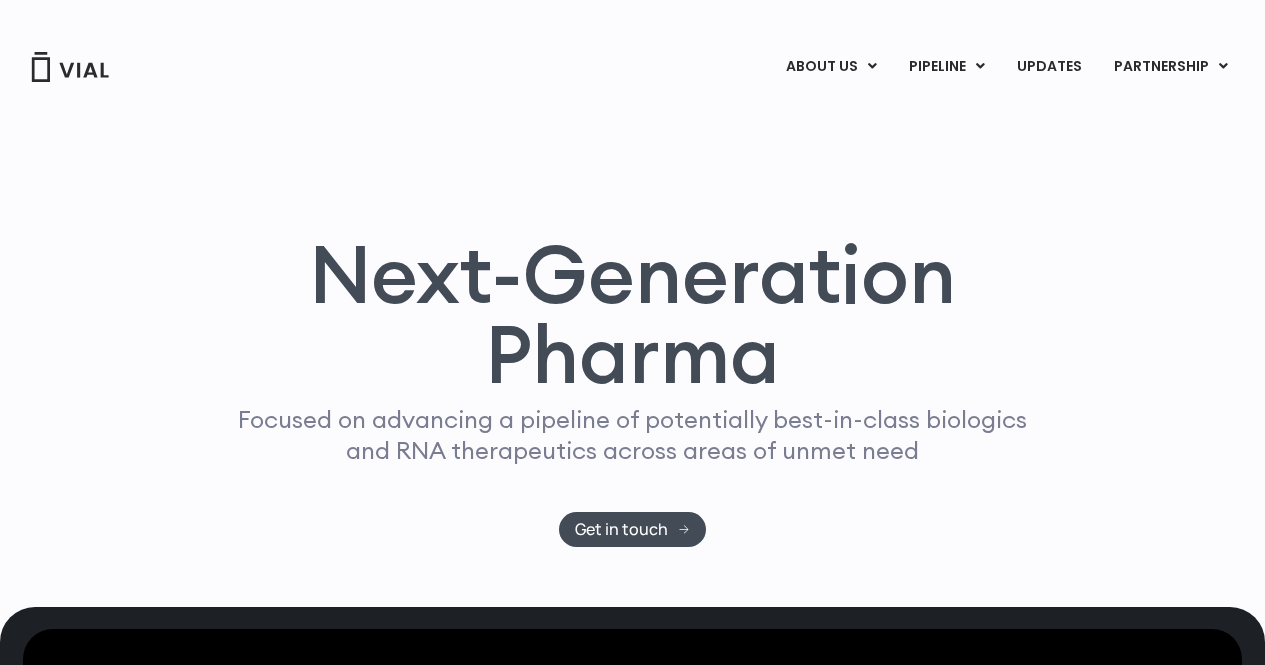 scroll, scrollTop: 0, scrollLeft: 0, axis: both 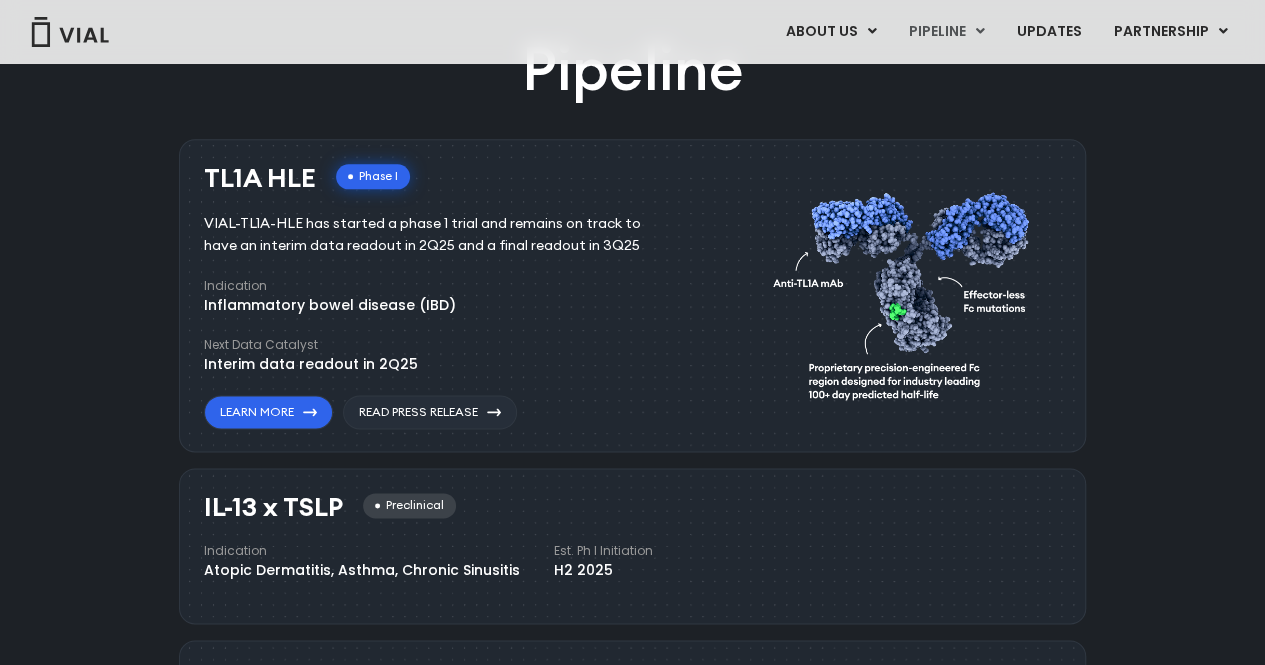 click on "Interim data readout in 2Q25" at bounding box center [330, 305] 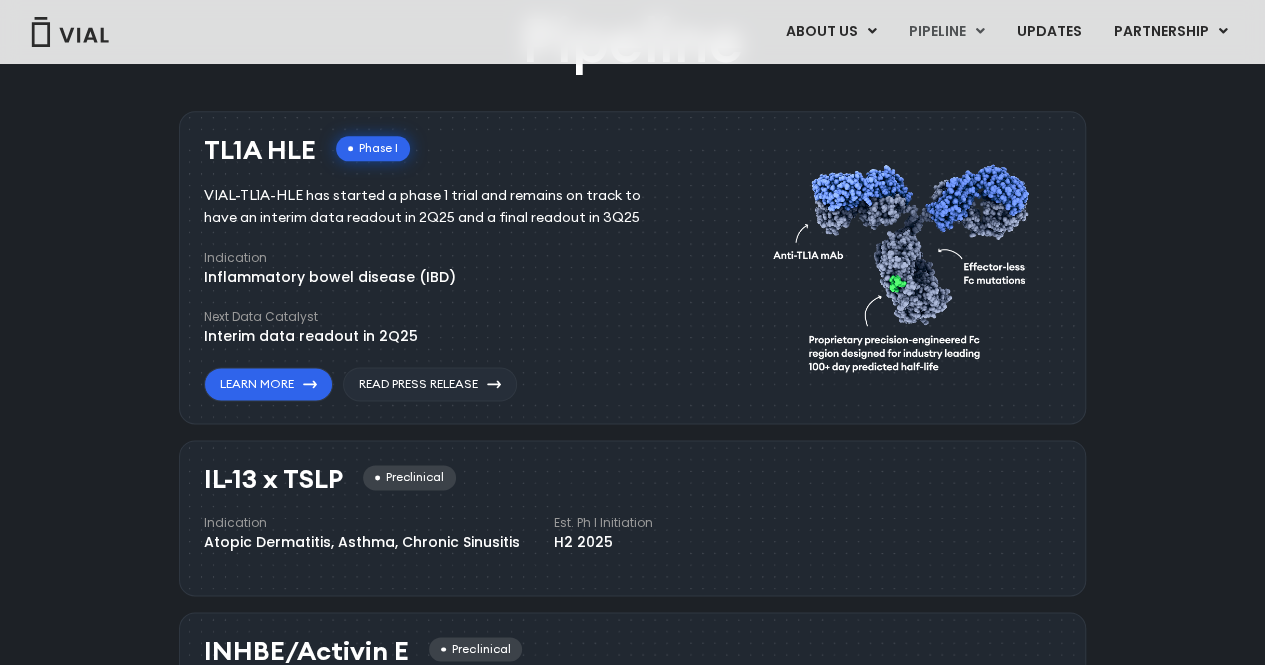 scroll, scrollTop: 1200, scrollLeft: 0, axis: vertical 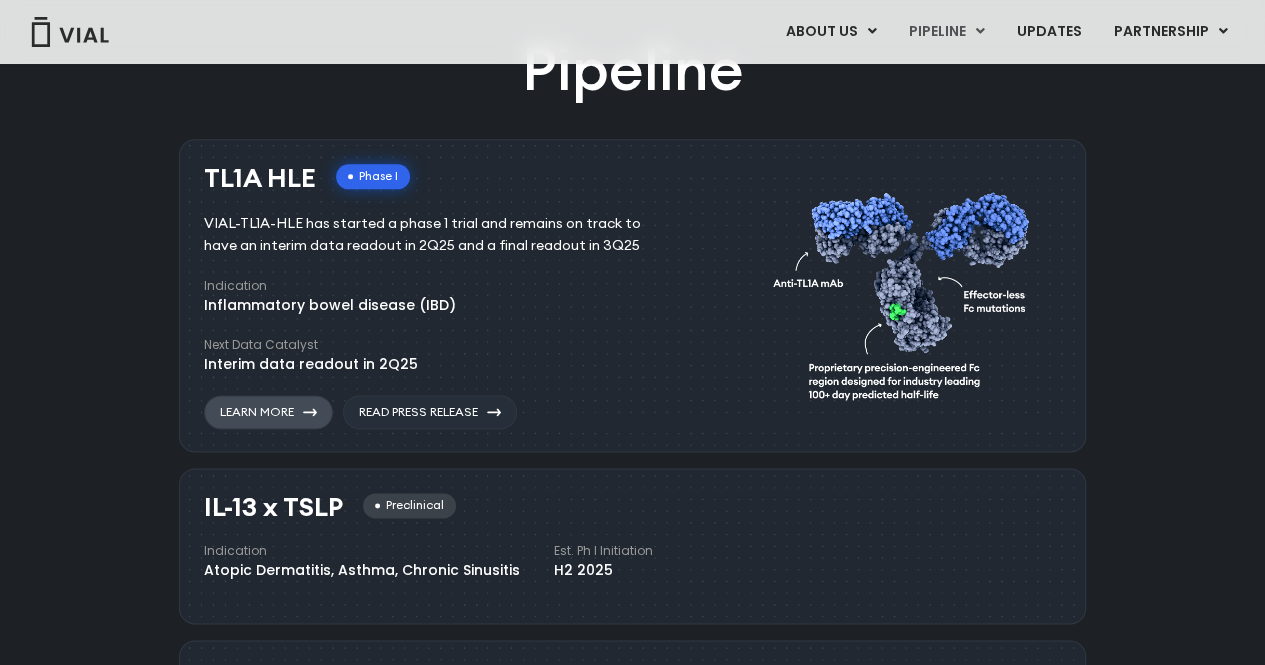 click on "Learn More" at bounding box center (268, 412) 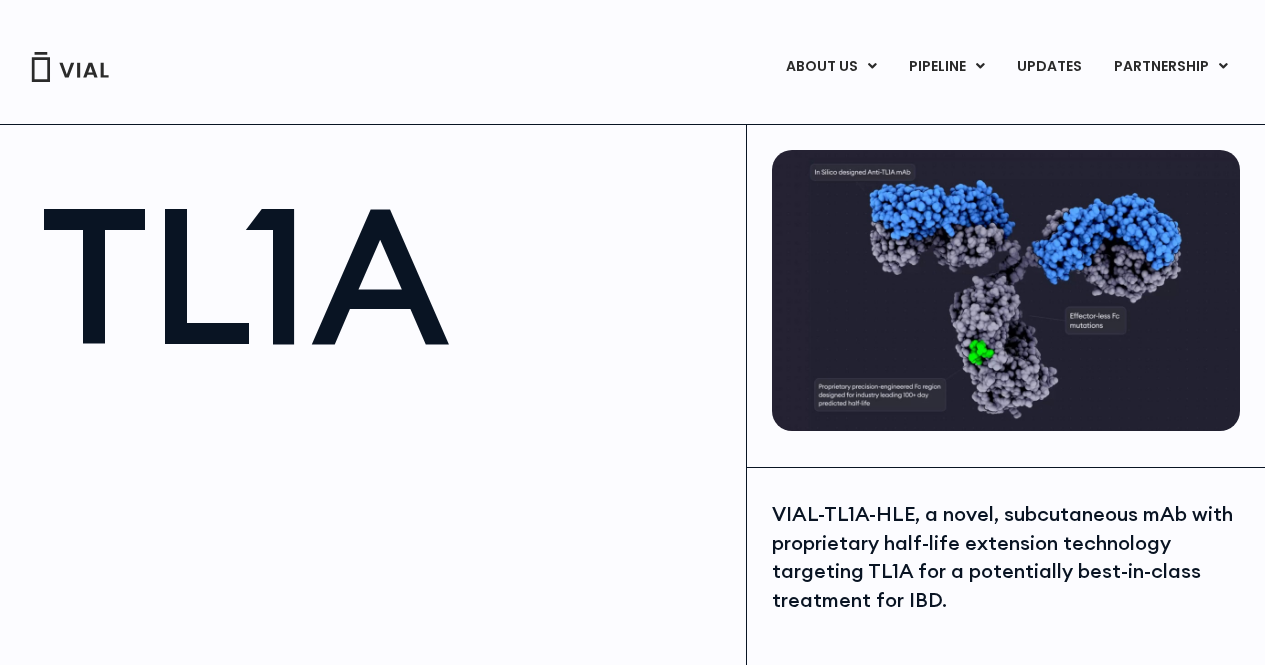scroll, scrollTop: 0, scrollLeft: 0, axis: both 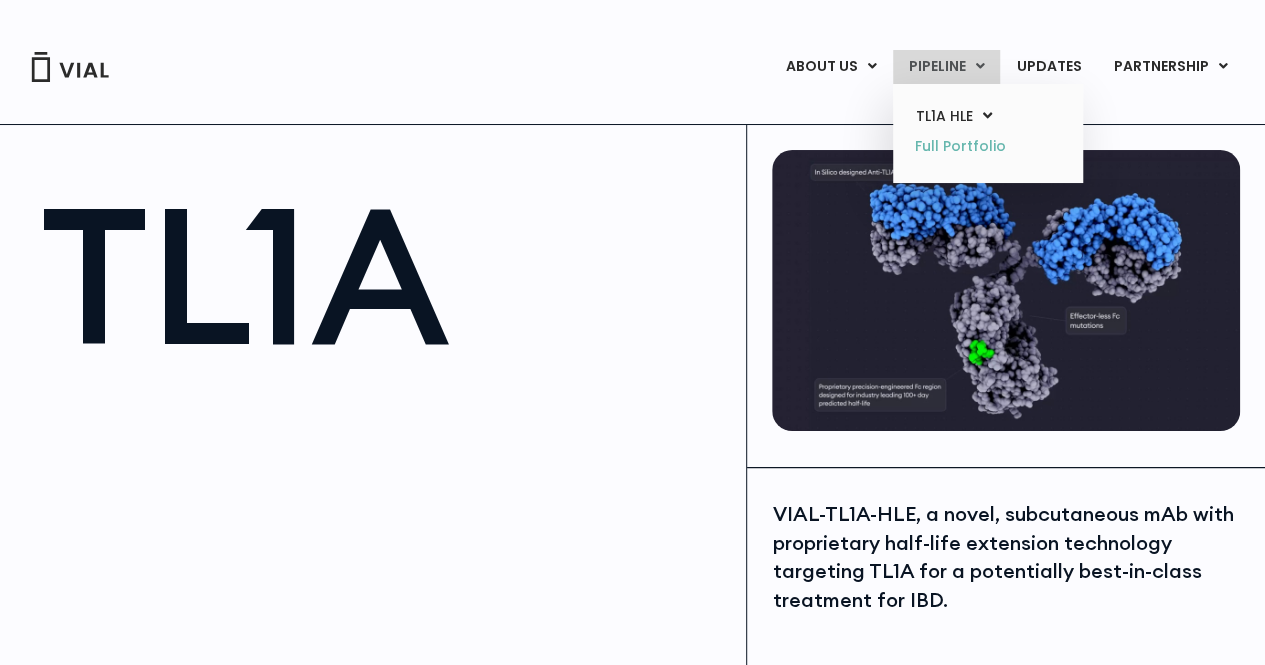 click on "Full Portfolio" at bounding box center (987, 147) 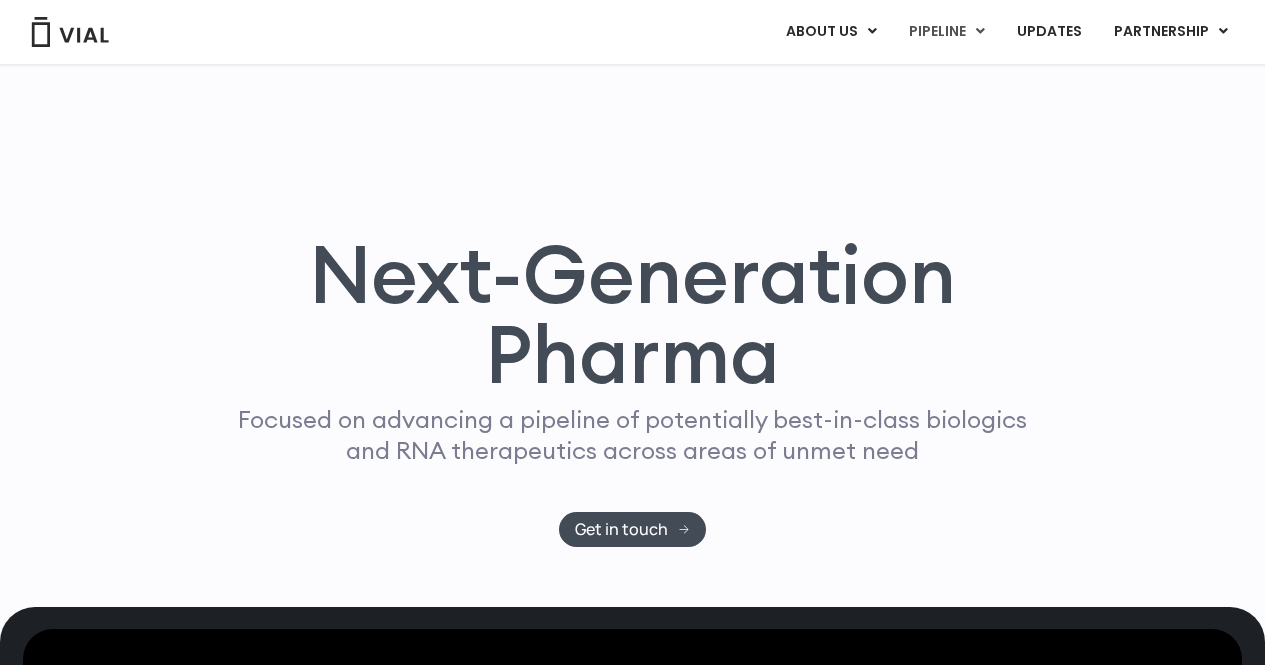 scroll, scrollTop: 1228, scrollLeft: 0, axis: vertical 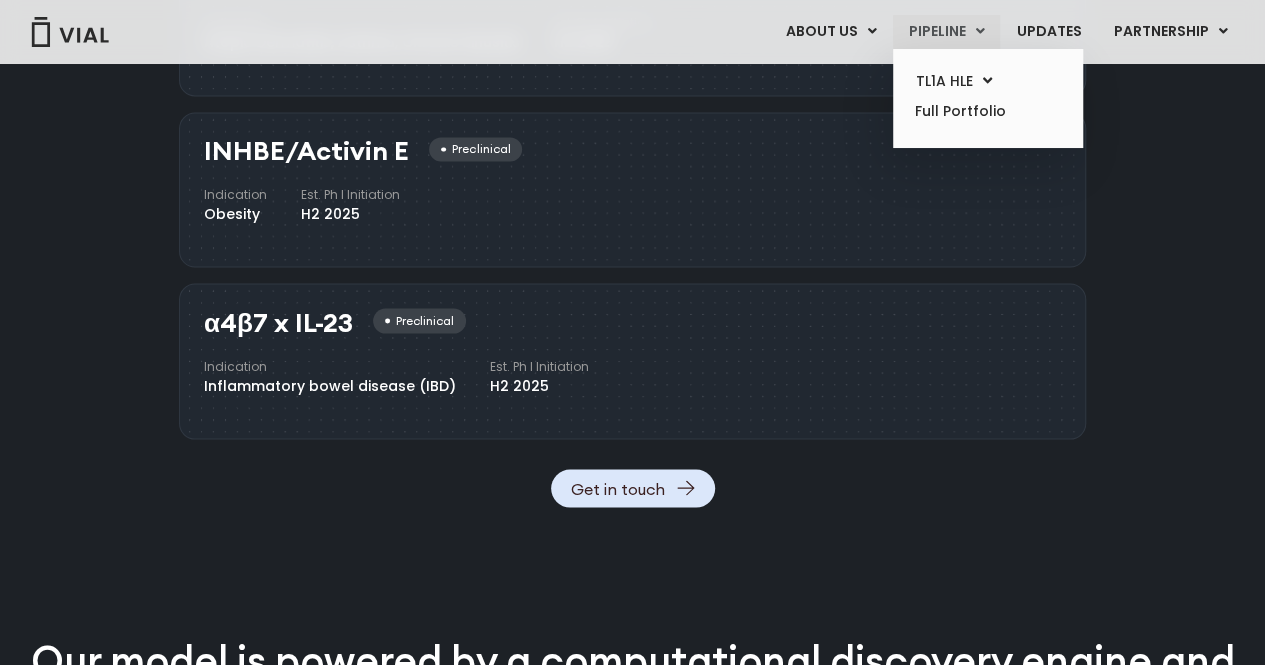 click on "Pipeline" at bounding box center [946, 32] 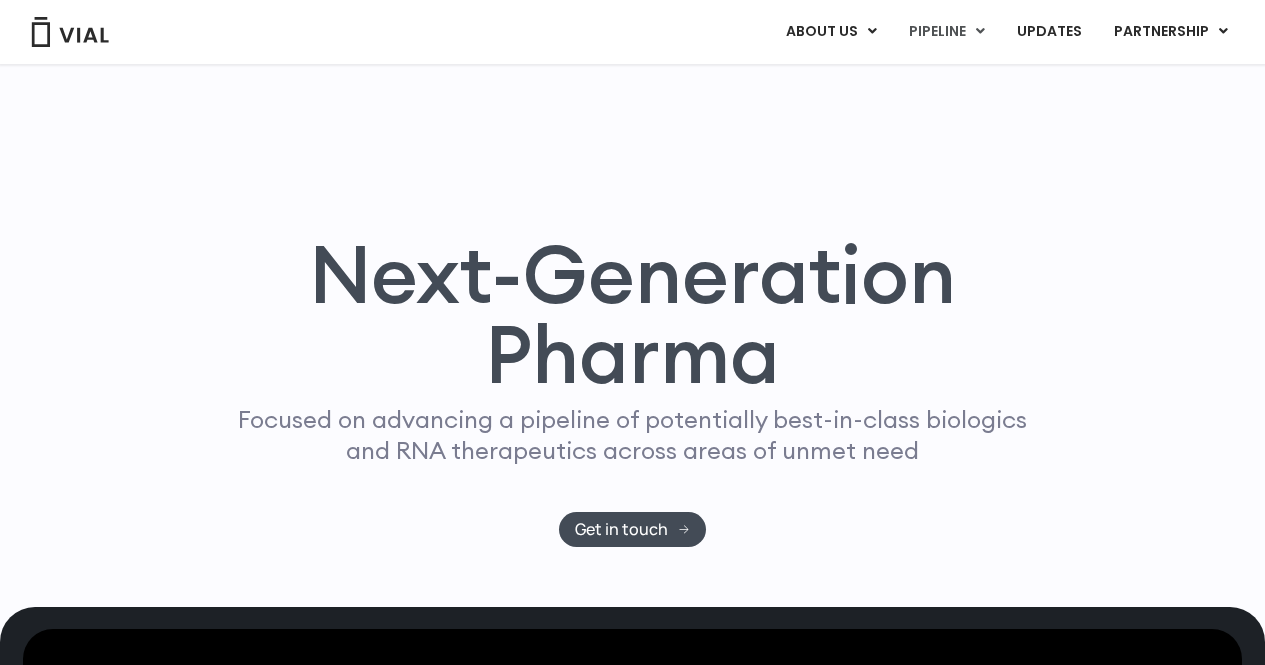 scroll, scrollTop: 1193, scrollLeft: 0, axis: vertical 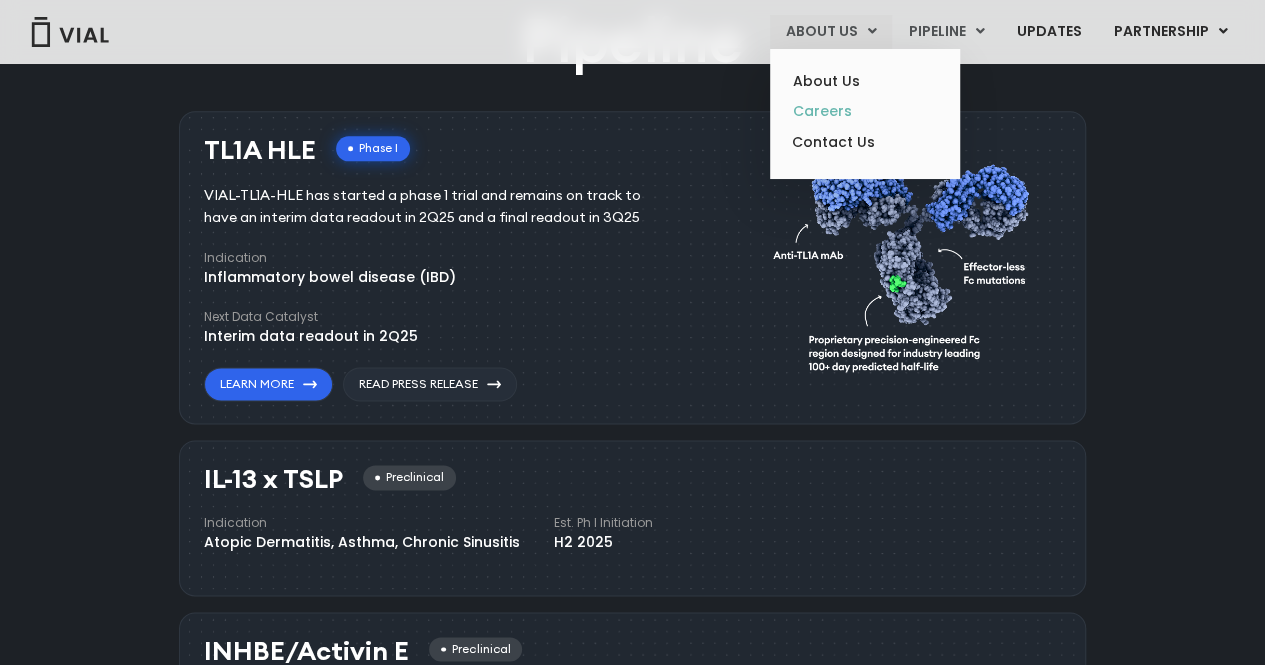 click on "Careers" at bounding box center (864, 111) 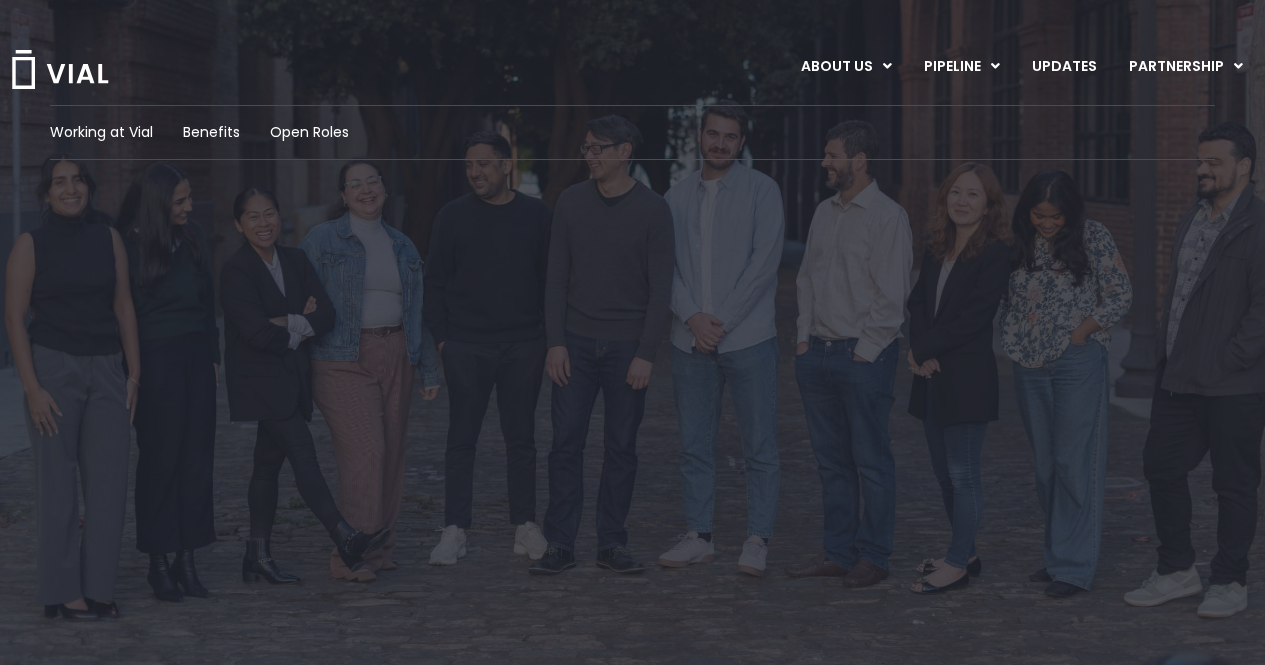 scroll, scrollTop: 0, scrollLeft: 0, axis: both 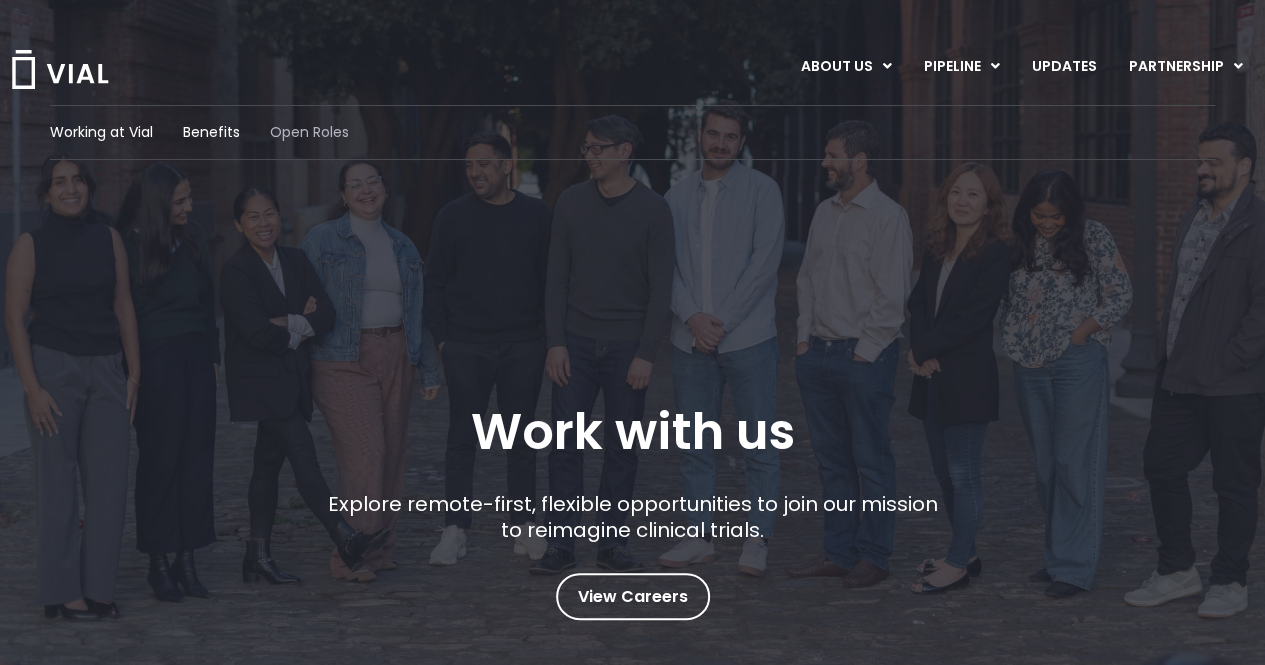 click on "Open Roles" at bounding box center [309, 132] 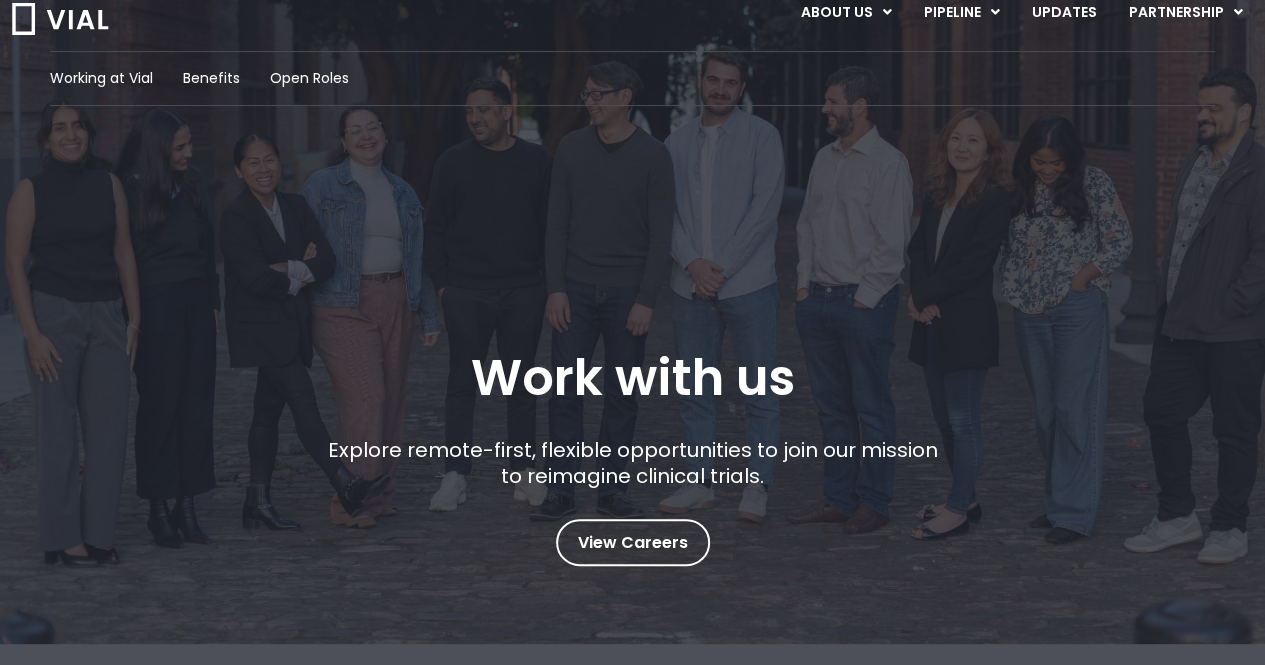 scroll, scrollTop: 0, scrollLeft: 0, axis: both 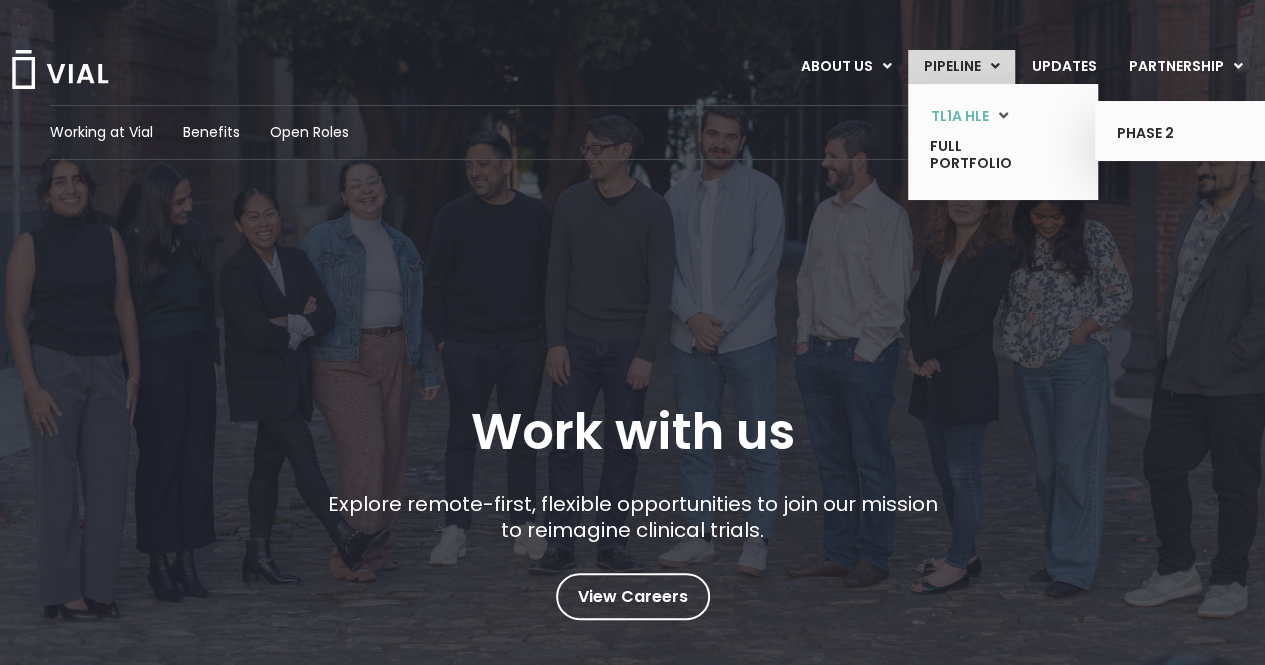 click on "TL1A HLE" at bounding box center [988, 116] 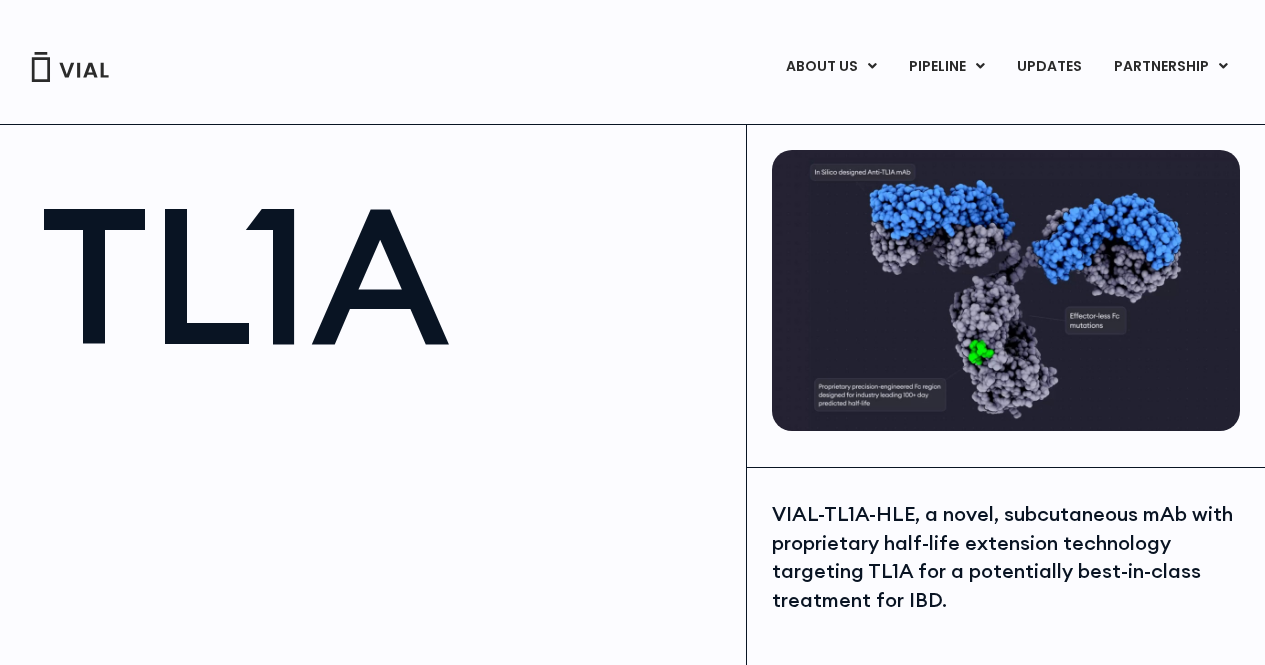 scroll, scrollTop: 0, scrollLeft: 0, axis: both 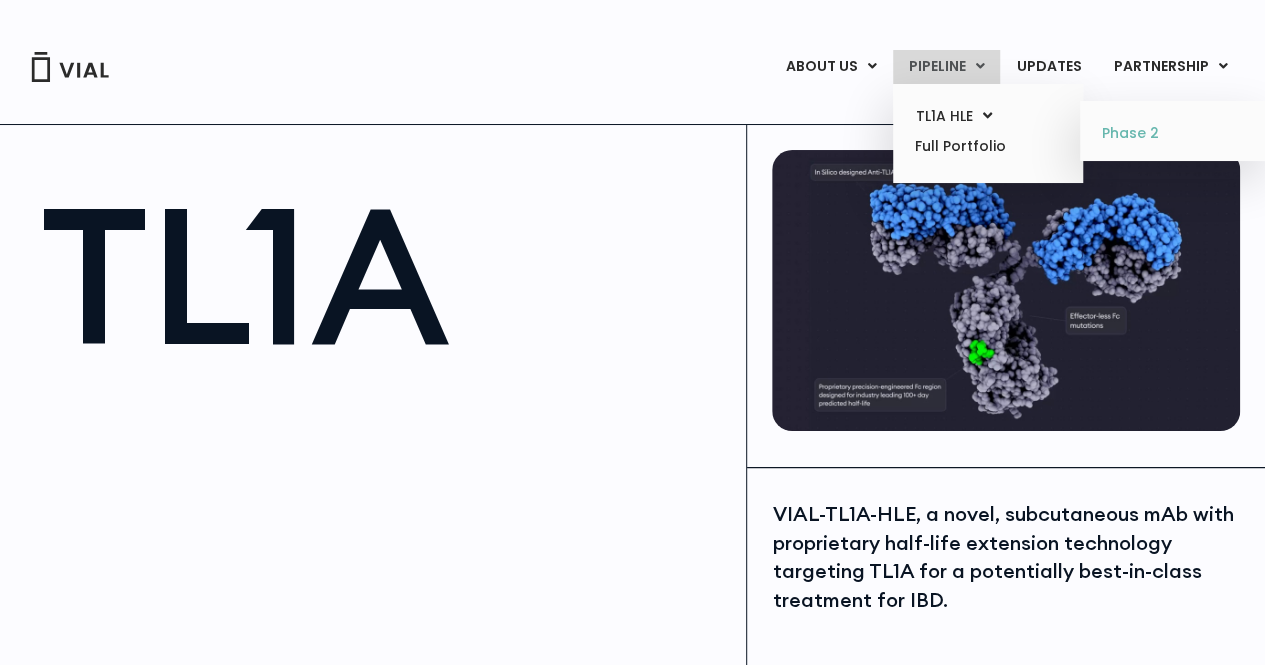 click on "Phase 2" at bounding box center [1174, 134] 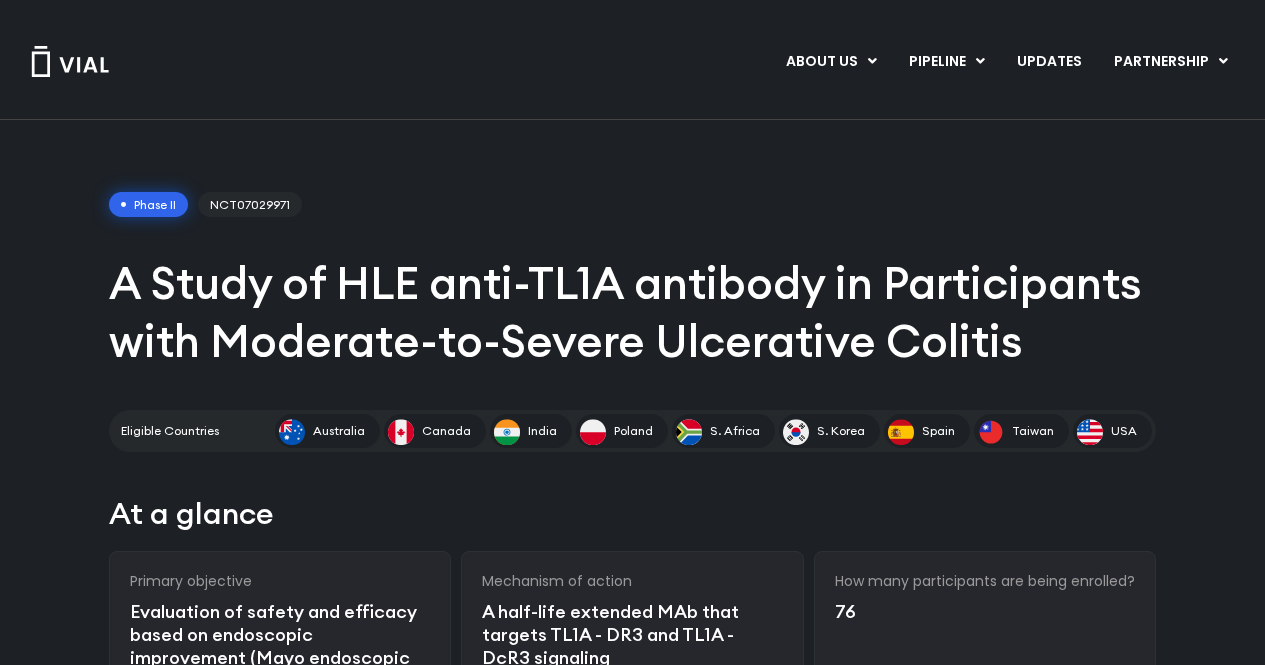 scroll, scrollTop: 0, scrollLeft: 0, axis: both 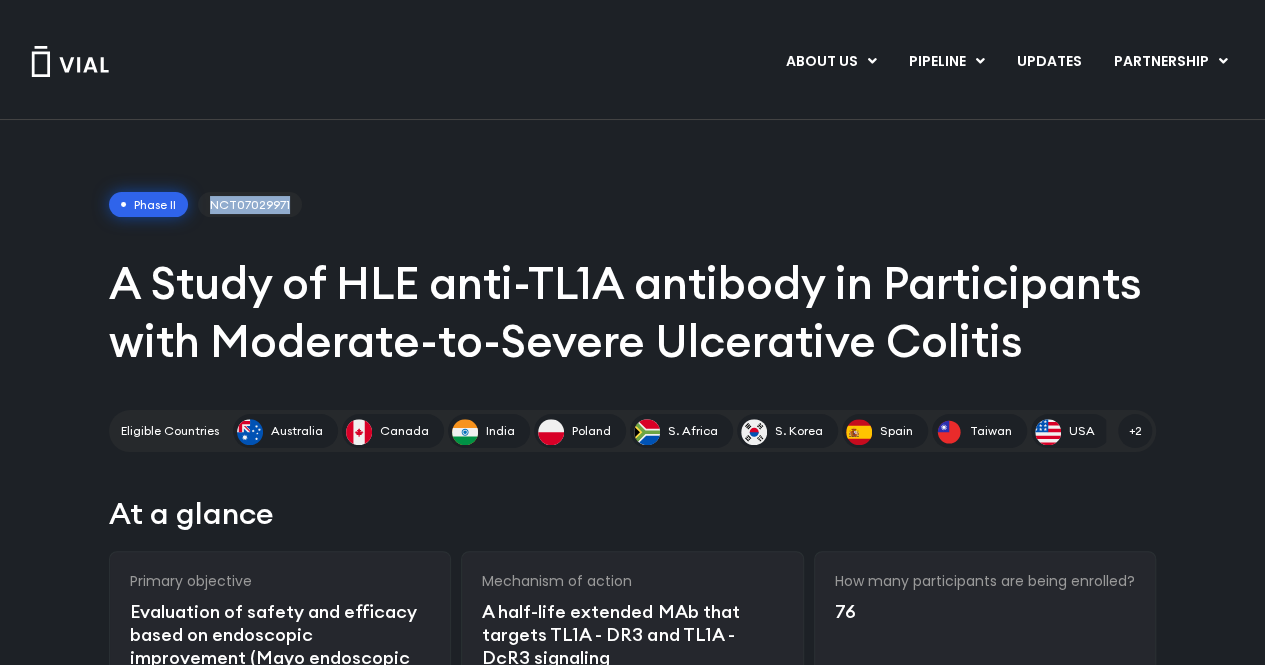 drag, startPoint x: 288, startPoint y: 201, endPoint x: 212, endPoint y: 206, distance: 76.1643 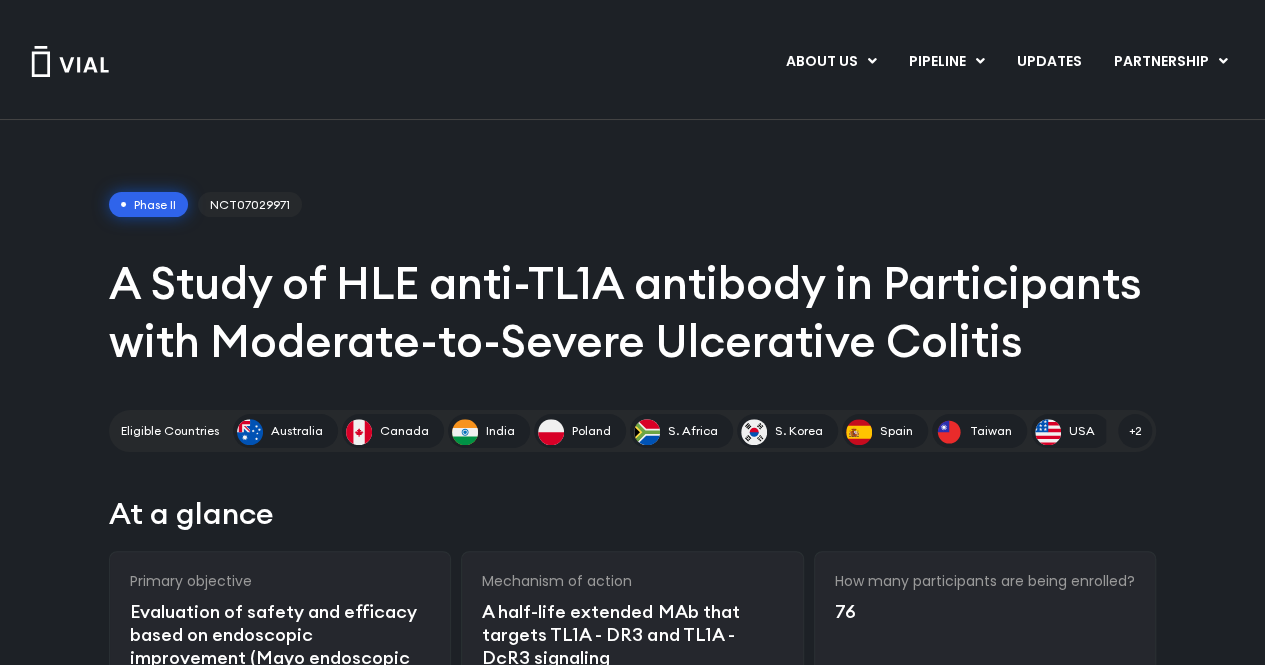 click on "At a glance" at bounding box center [632, 513] 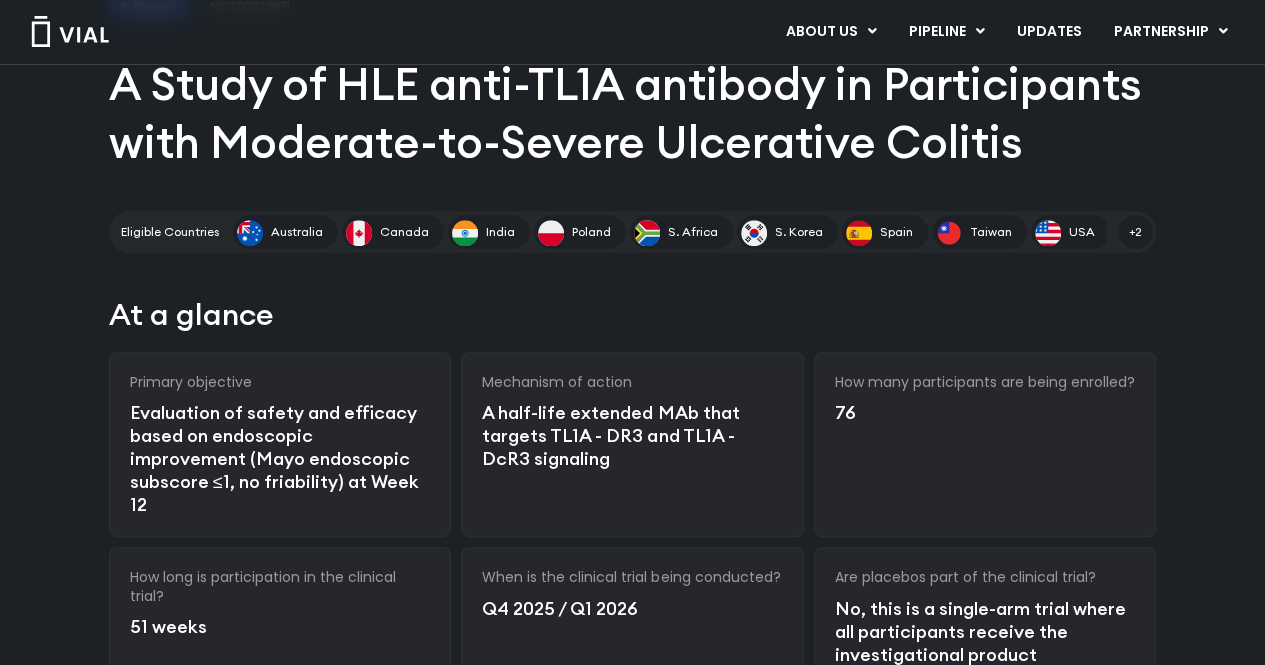 scroll, scrollTop: 200, scrollLeft: 0, axis: vertical 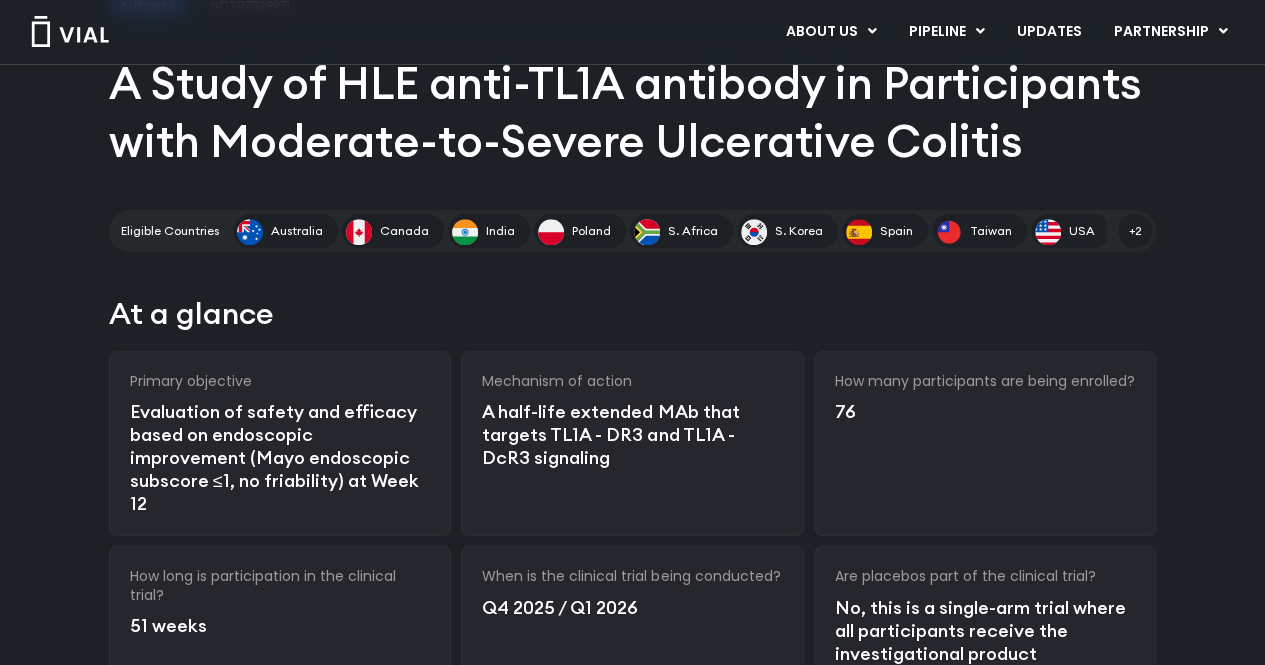 click on "Q4 2025 / Q1 2026" at bounding box center [632, 607] 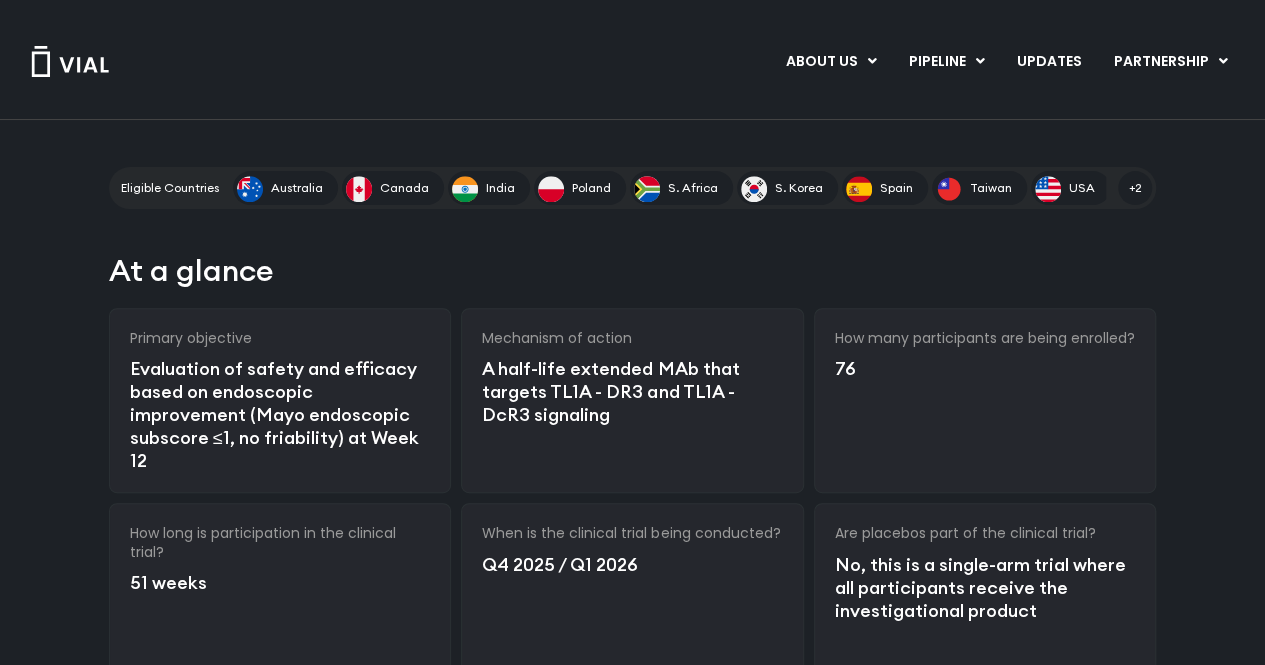scroll, scrollTop: 0, scrollLeft: 0, axis: both 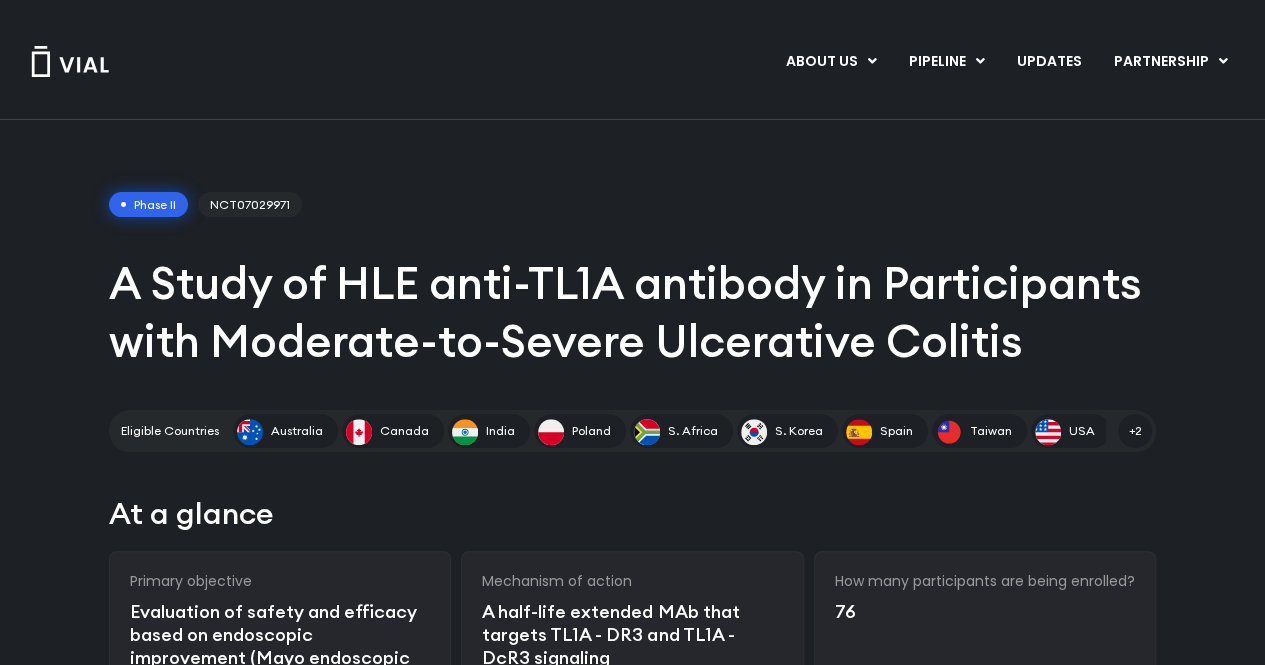 click on "Phase II" at bounding box center (148, 205) 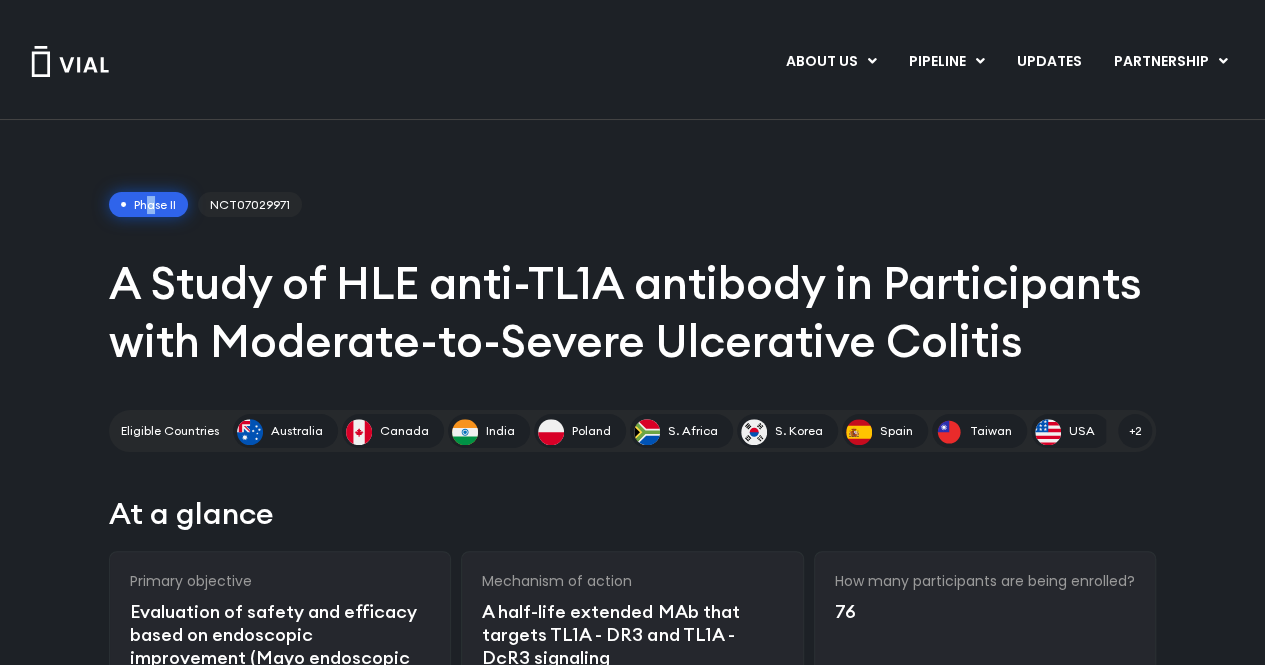 drag, startPoint x: 152, startPoint y: 203, endPoint x: 183, endPoint y: 211, distance: 32.01562 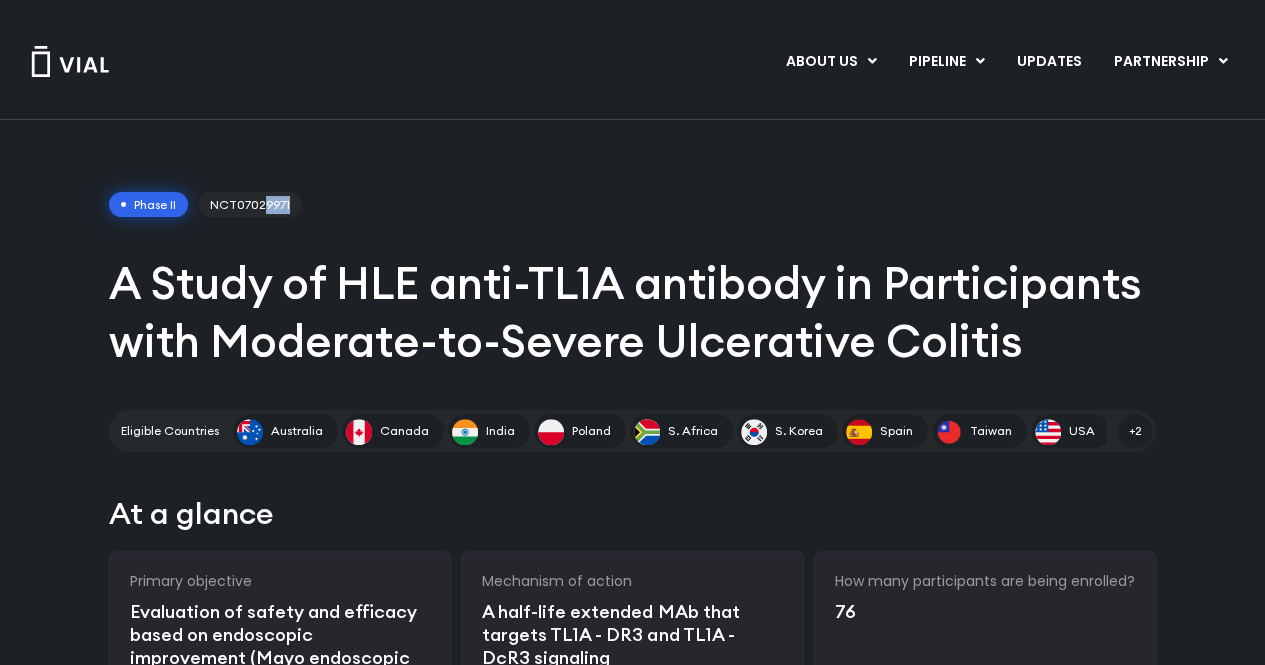 click on "Phase II
NCT07029971" at bounding box center (632, 205) 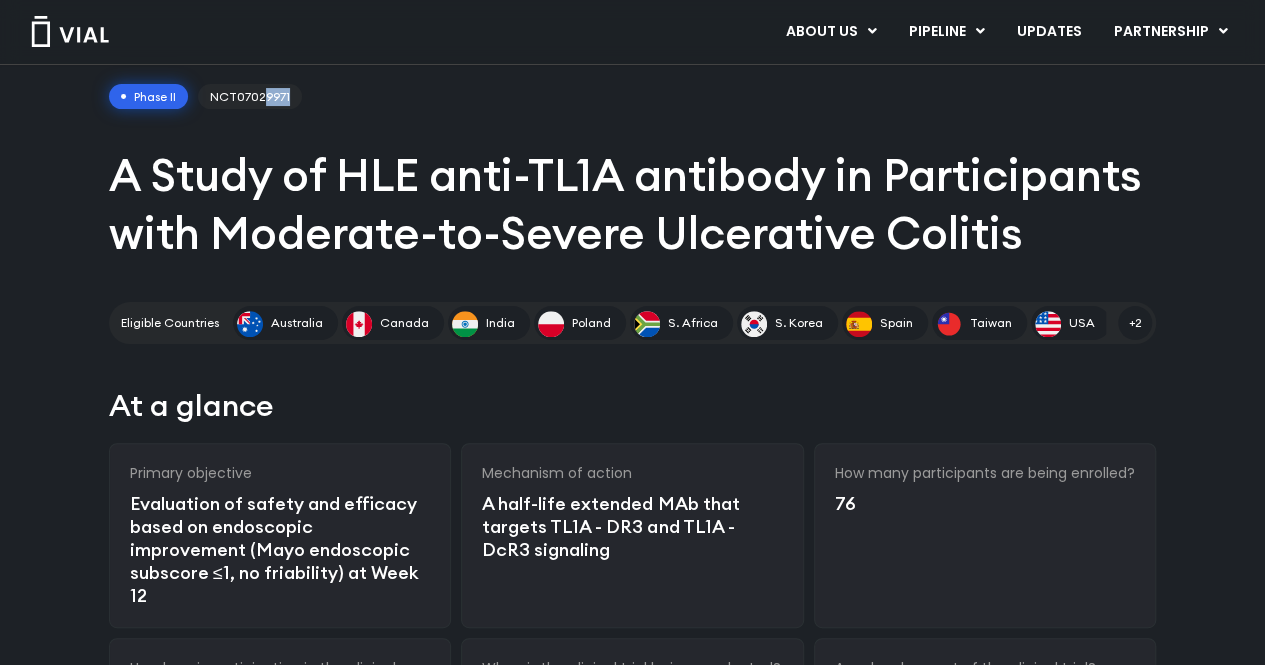 scroll, scrollTop: 100, scrollLeft: 0, axis: vertical 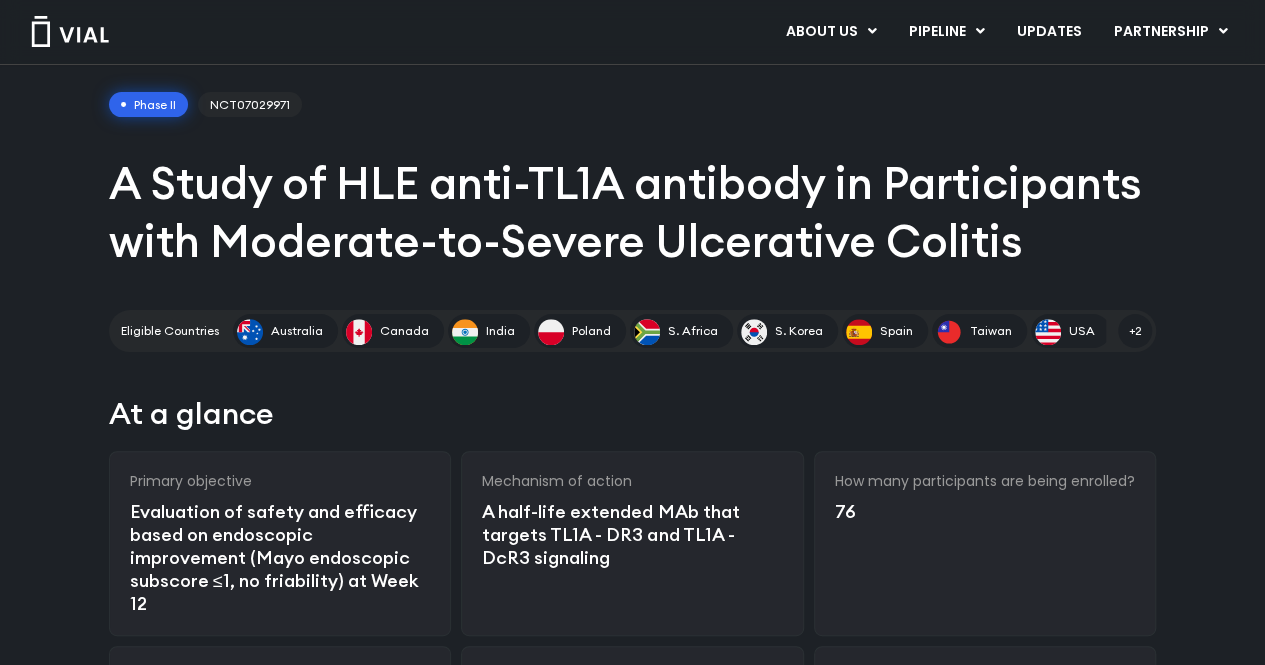 click on "NCT07029971" at bounding box center (250, 105) 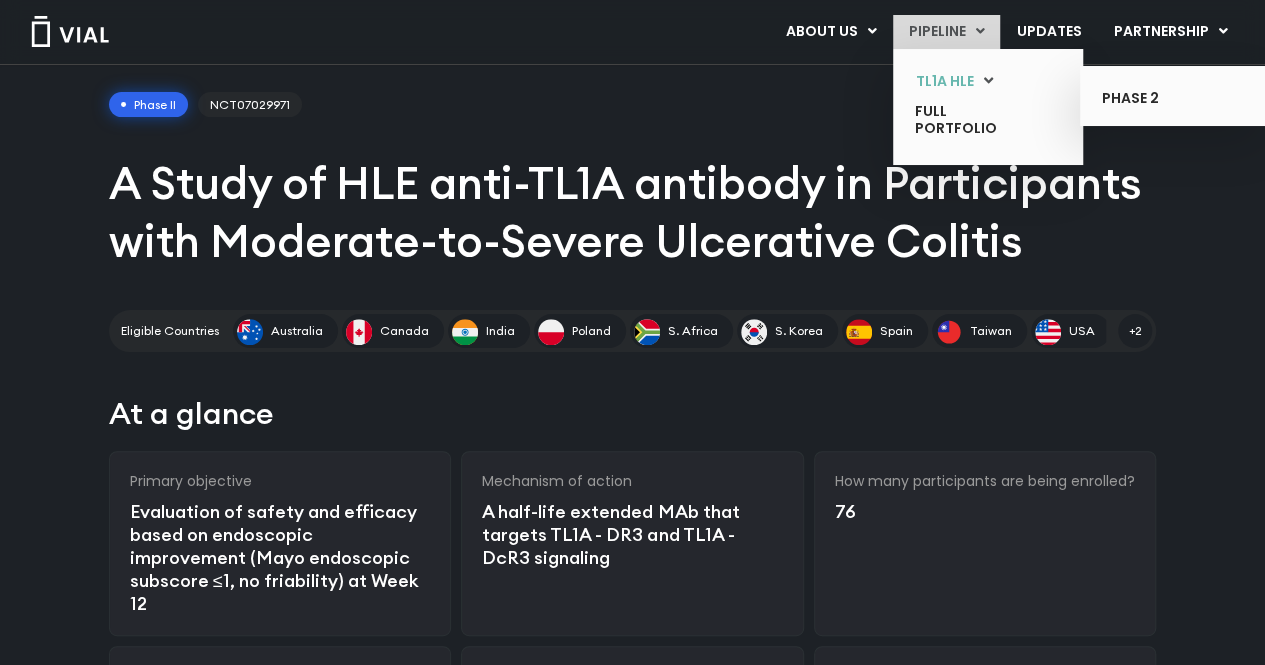 click on "TL1A HLE" at bounding box center (973, 81) 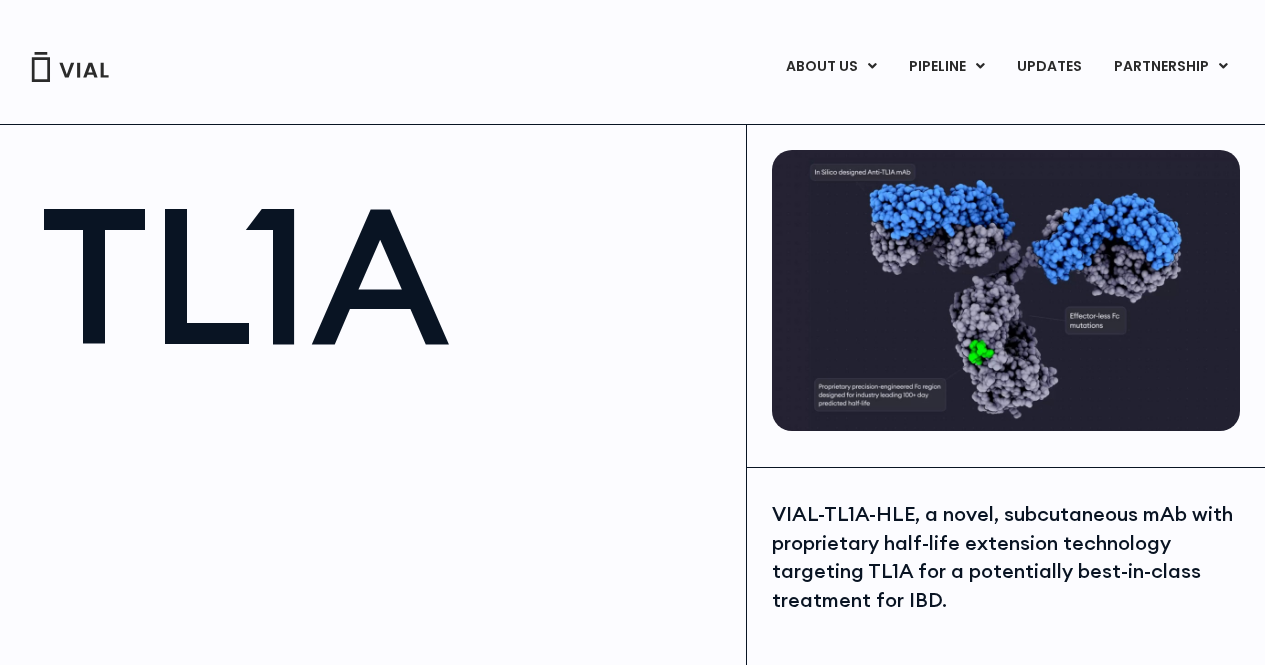 scroll, scrollTop: 0, scrollLeft: 0, axis: both 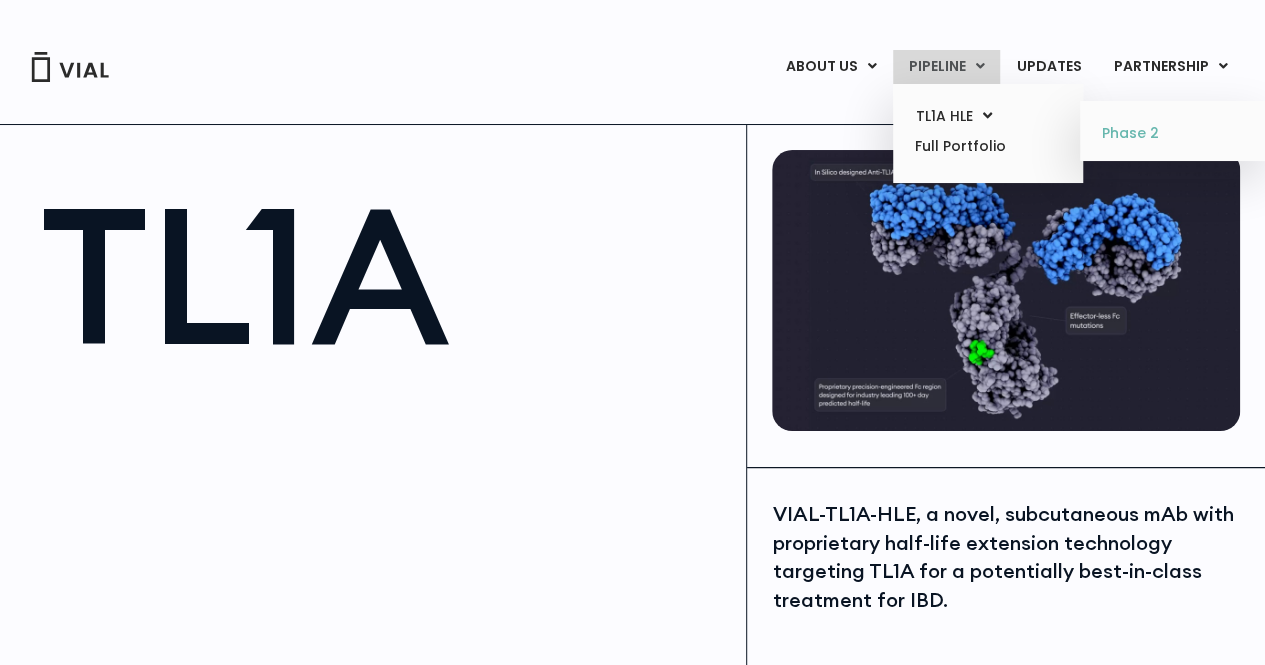 click on "Phase 2" at bounding box center (1174, 134) 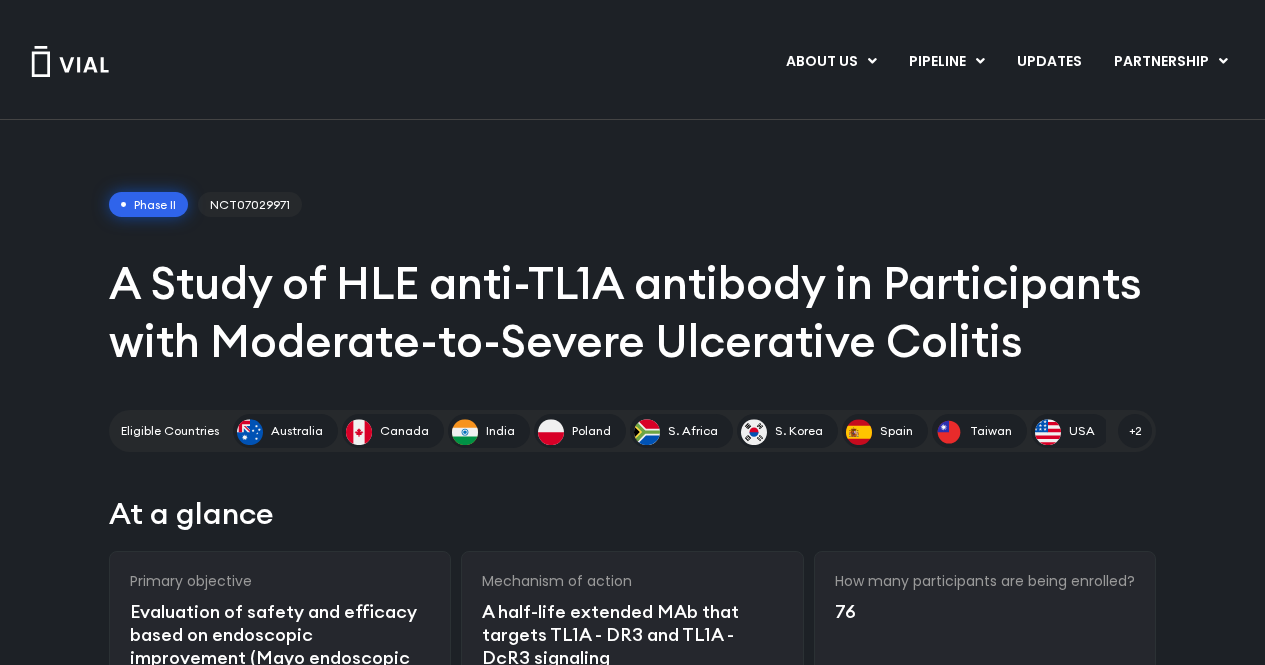 scroll, scrollTop: 0, scrollLeft: 0, axis: both 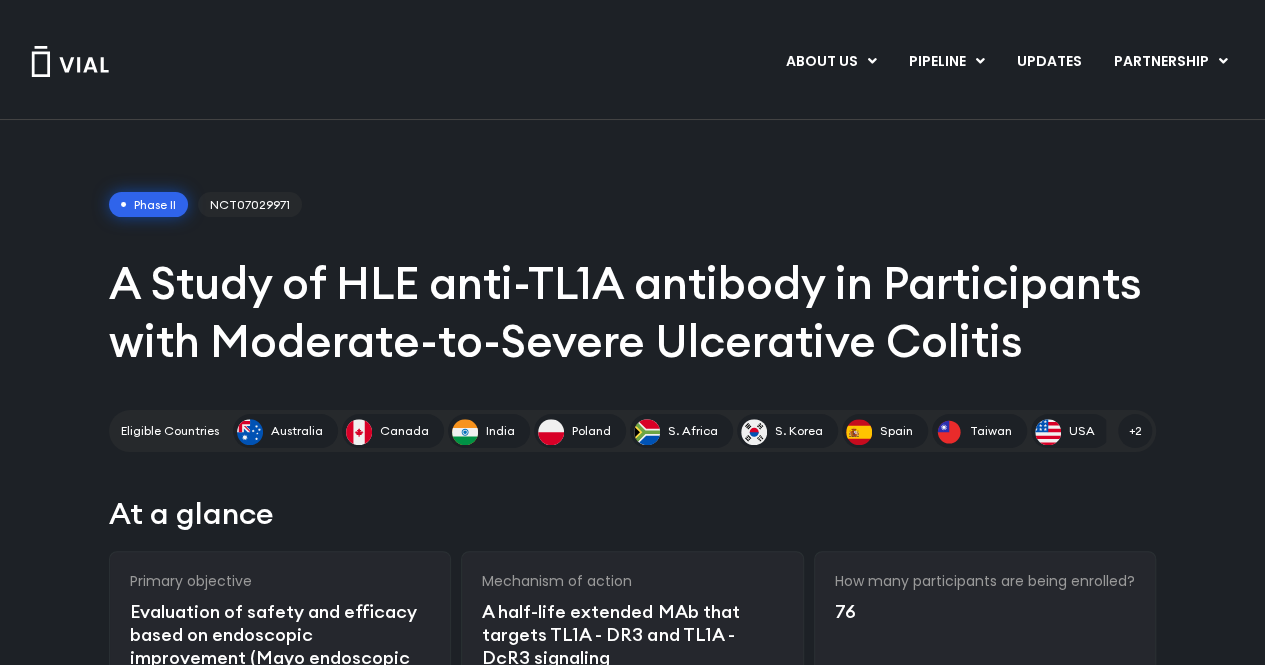 click on "NCT07029971" at bounding box center [250, 205] 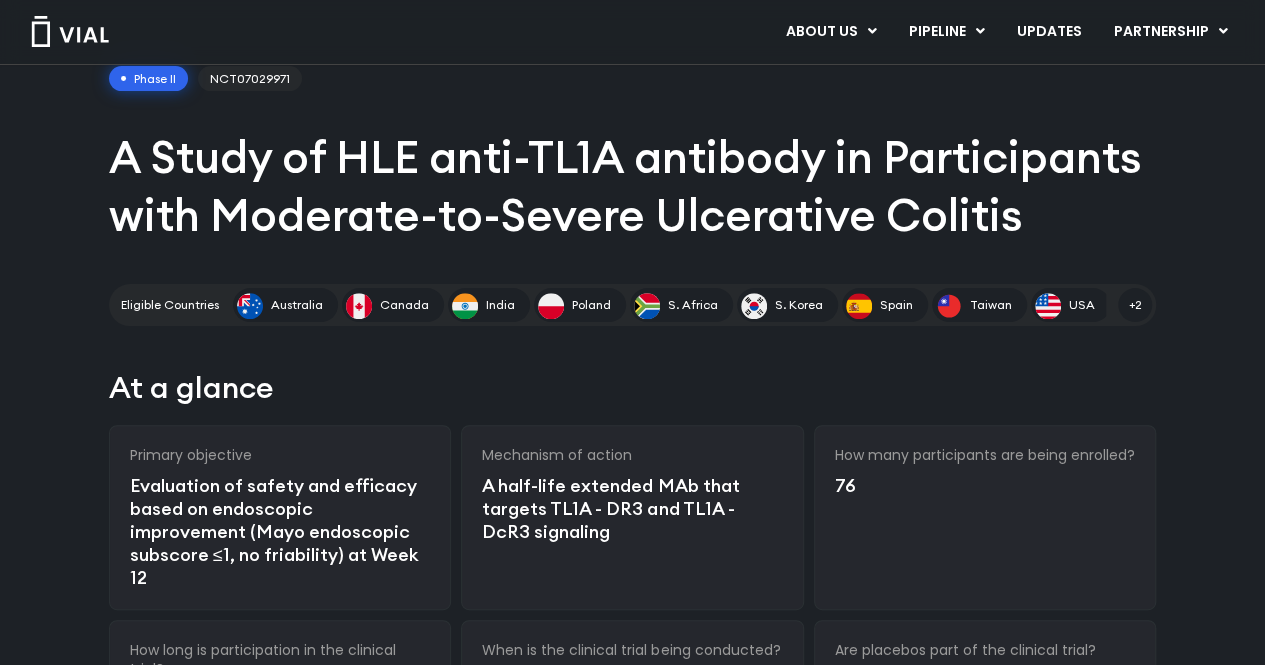 scroll, scrollTop: 0, scrollLeft: 0, axis: both 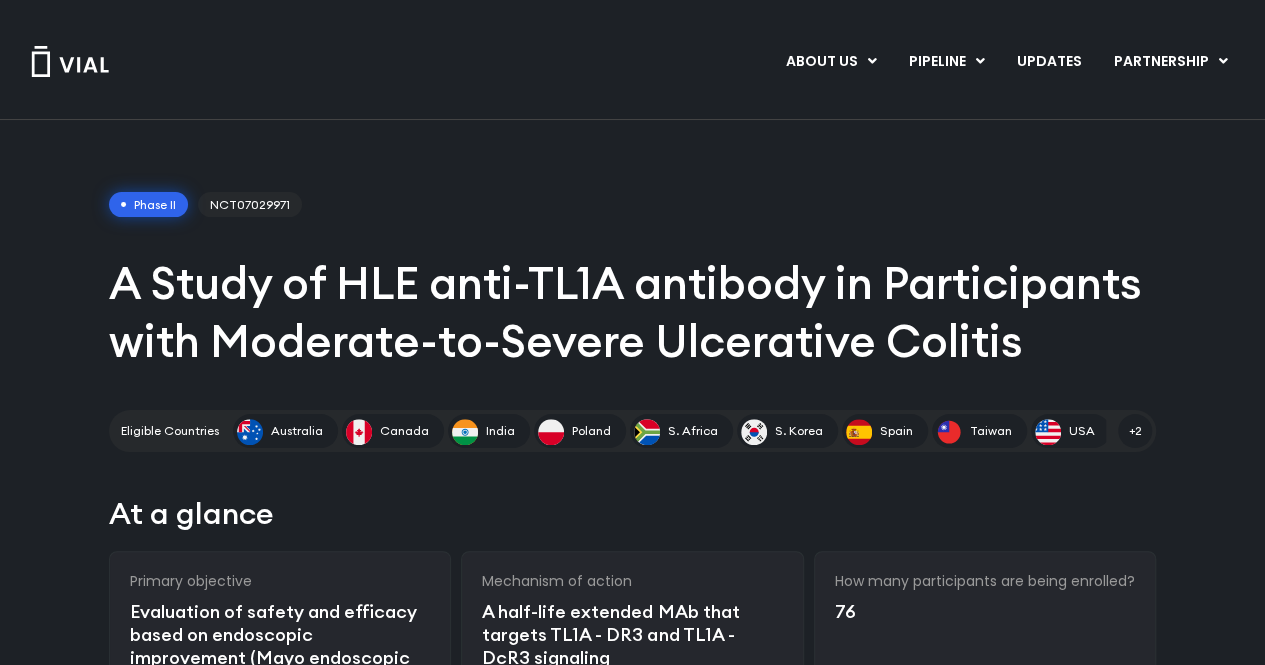 click on "NCT07029971" at bounding box center (250, 205) 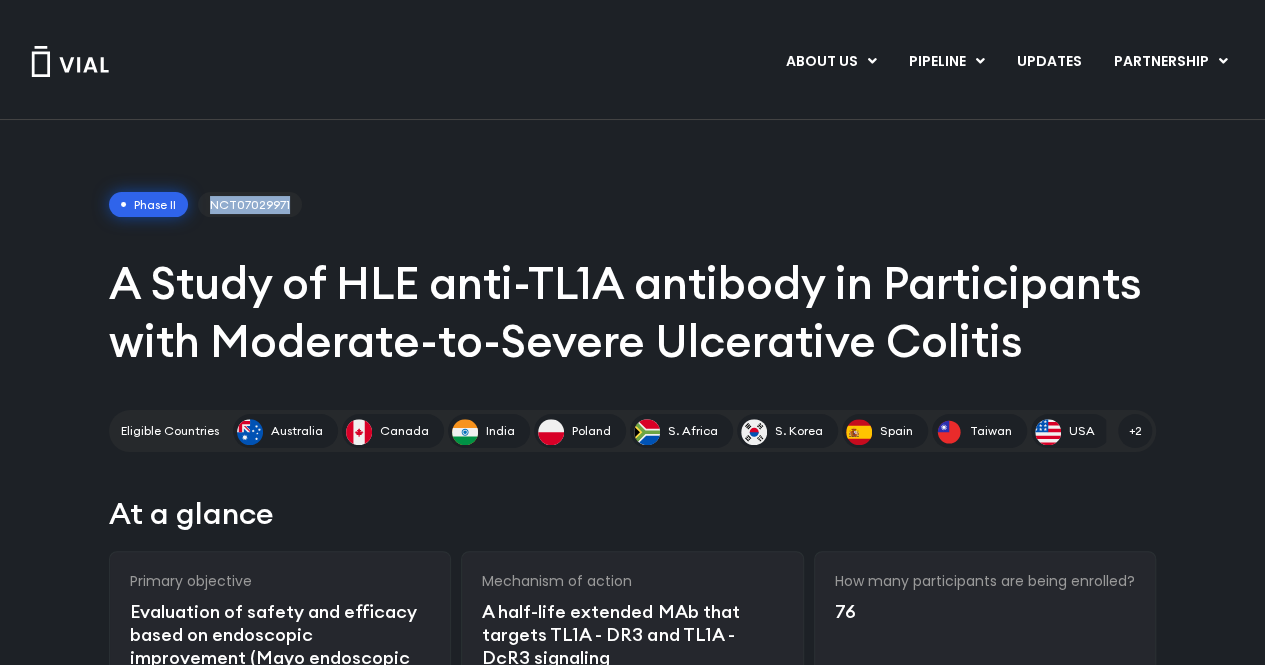 click on "NCT07029971" at bounding box center [250, 205] 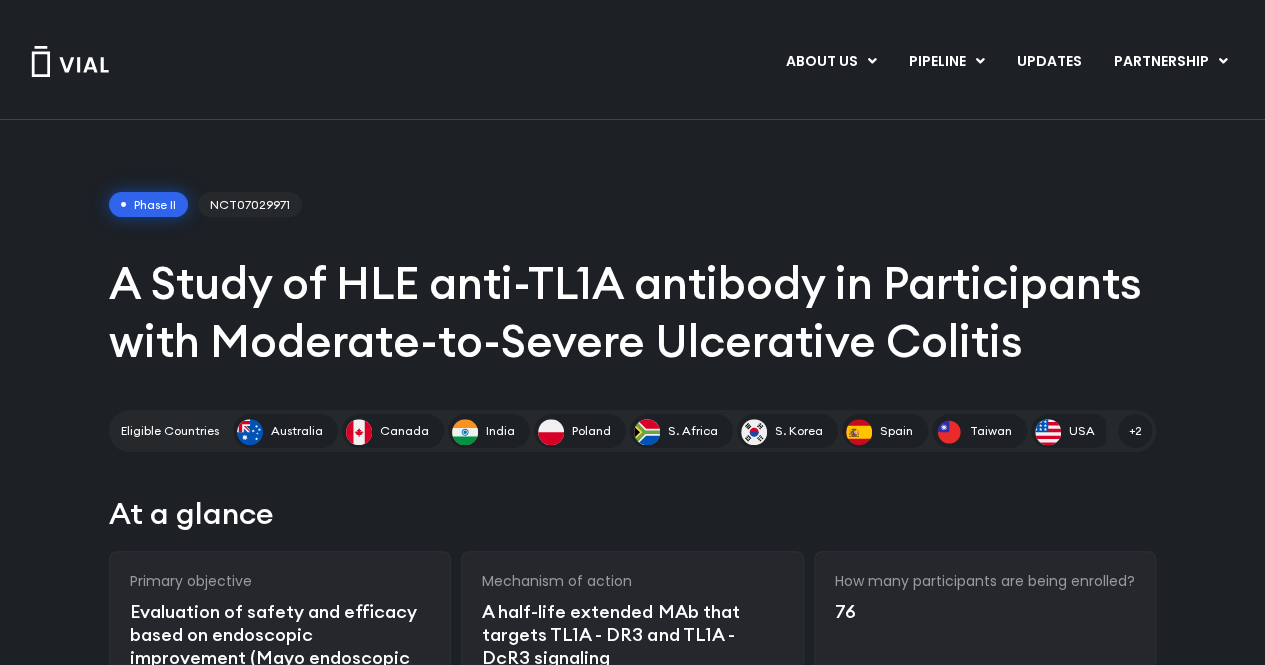 click on "Phase II" at bounding box center [148, 205] 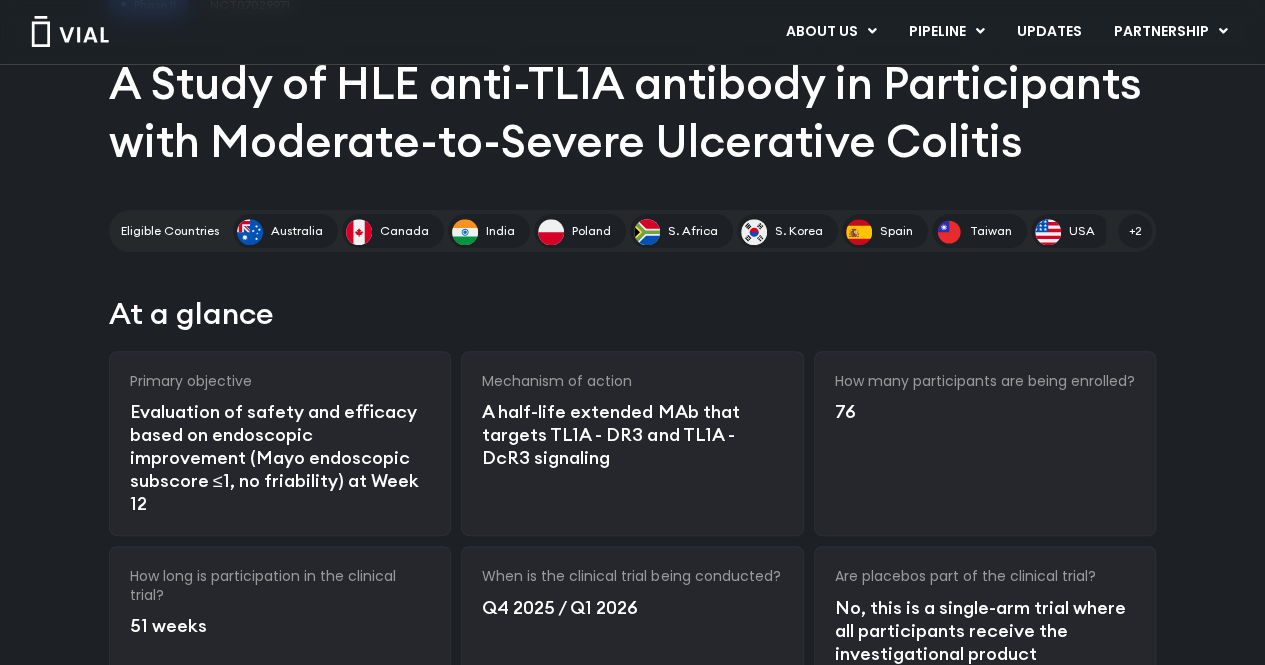 scroll, scrollTop: 0, scrollLeft: 0, axis: both 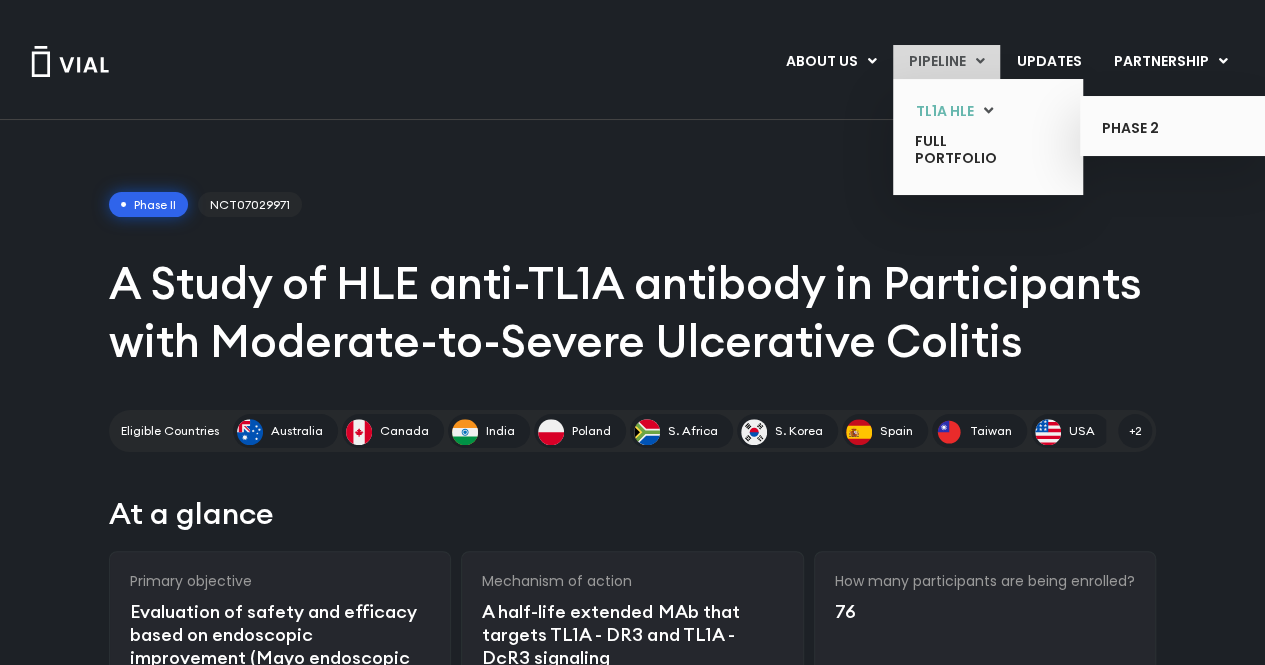 click on "TL1A HLE" at bounding box center [973, 111] 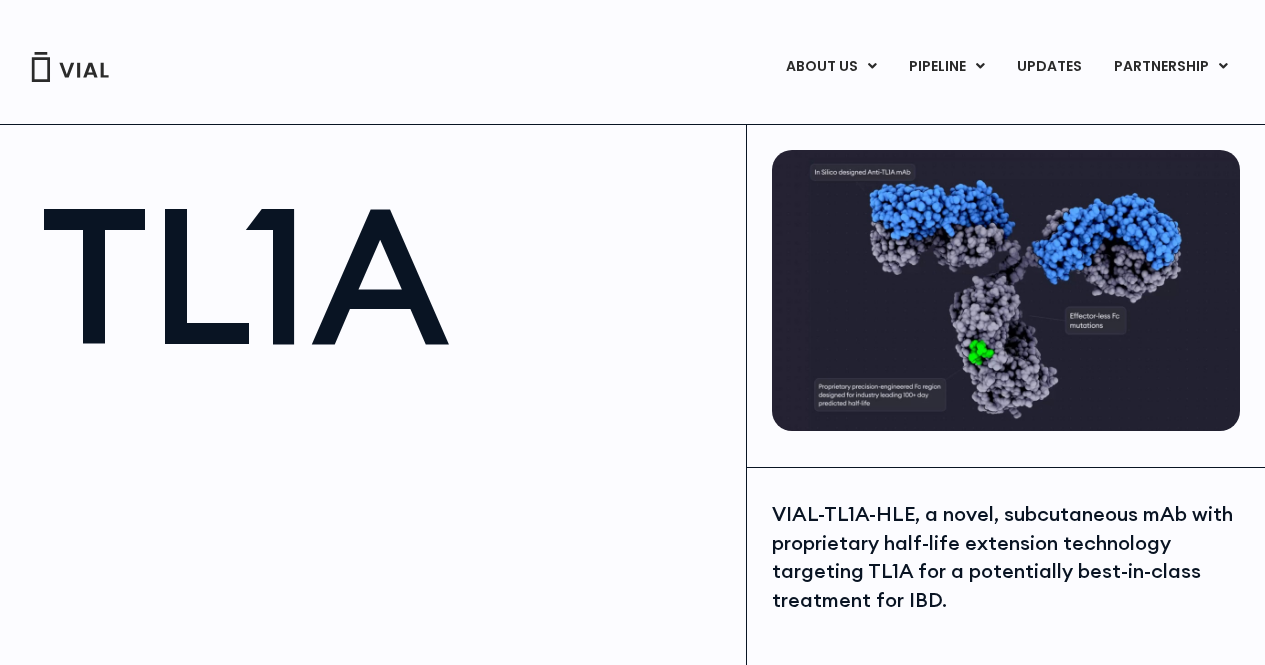 scroll, scrollTop: 0, scrollLeft: 0, axis: both 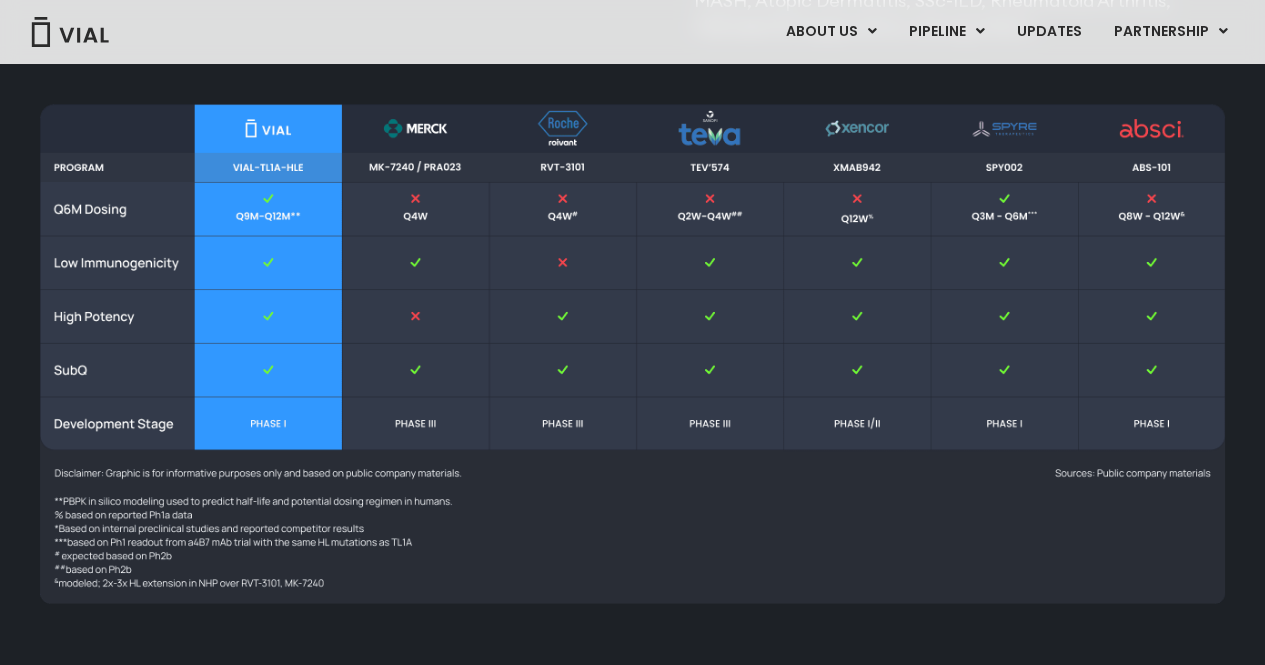 click at bounding box center (632, 354) 